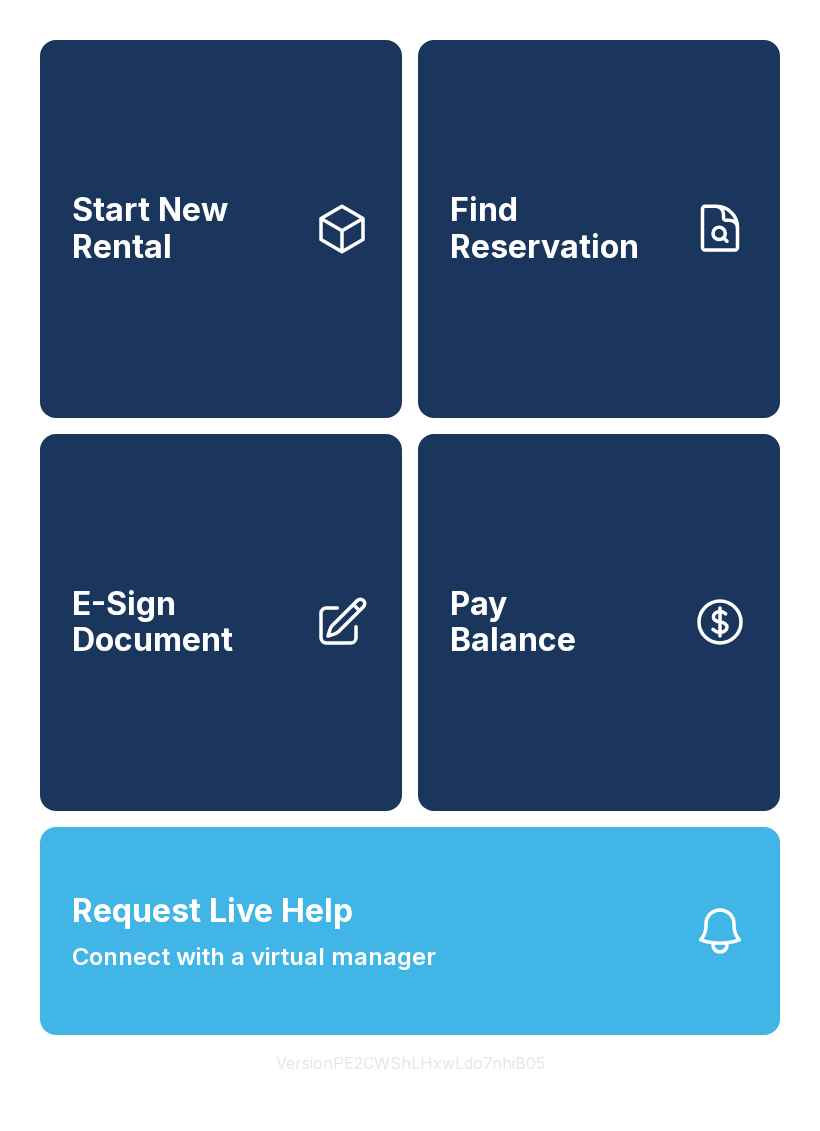 scroll, scrollTop: 0, scrollLeft: 0, axis: both 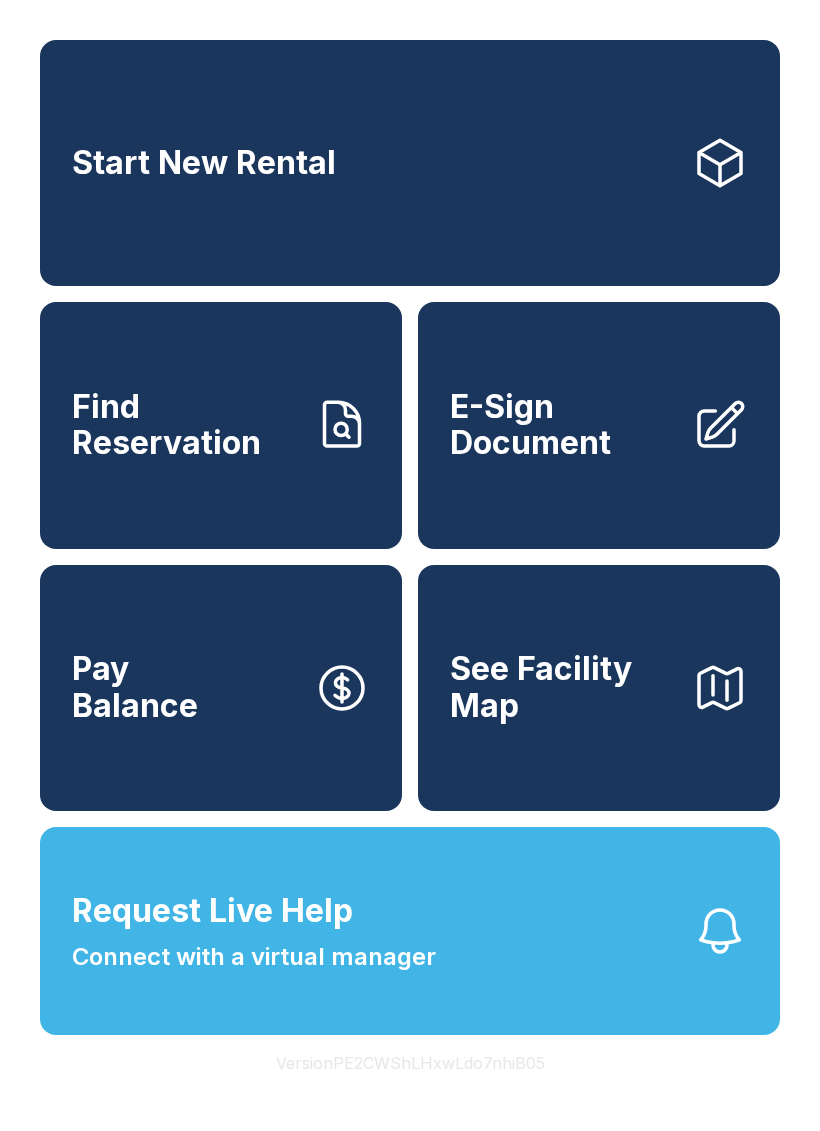 click on "Find Reservation" at bounding box center [185, 425] 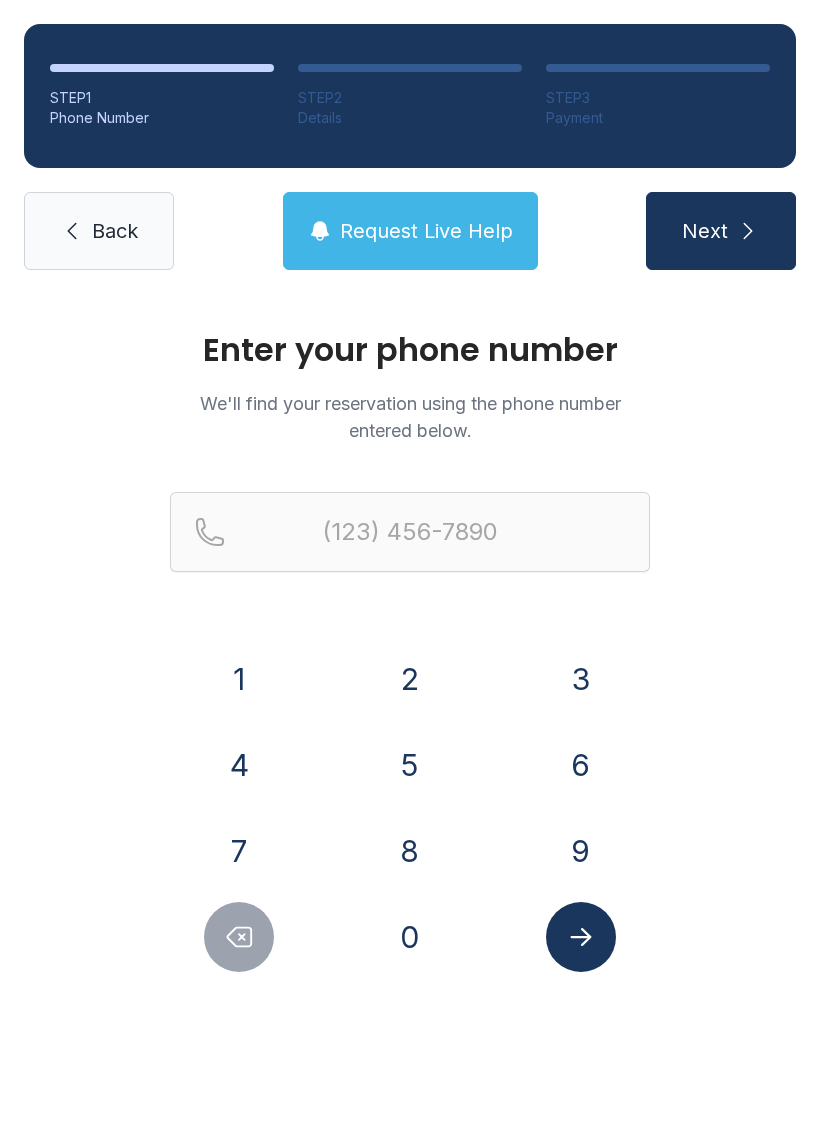 click on "3" at bounding box center (581, 679) 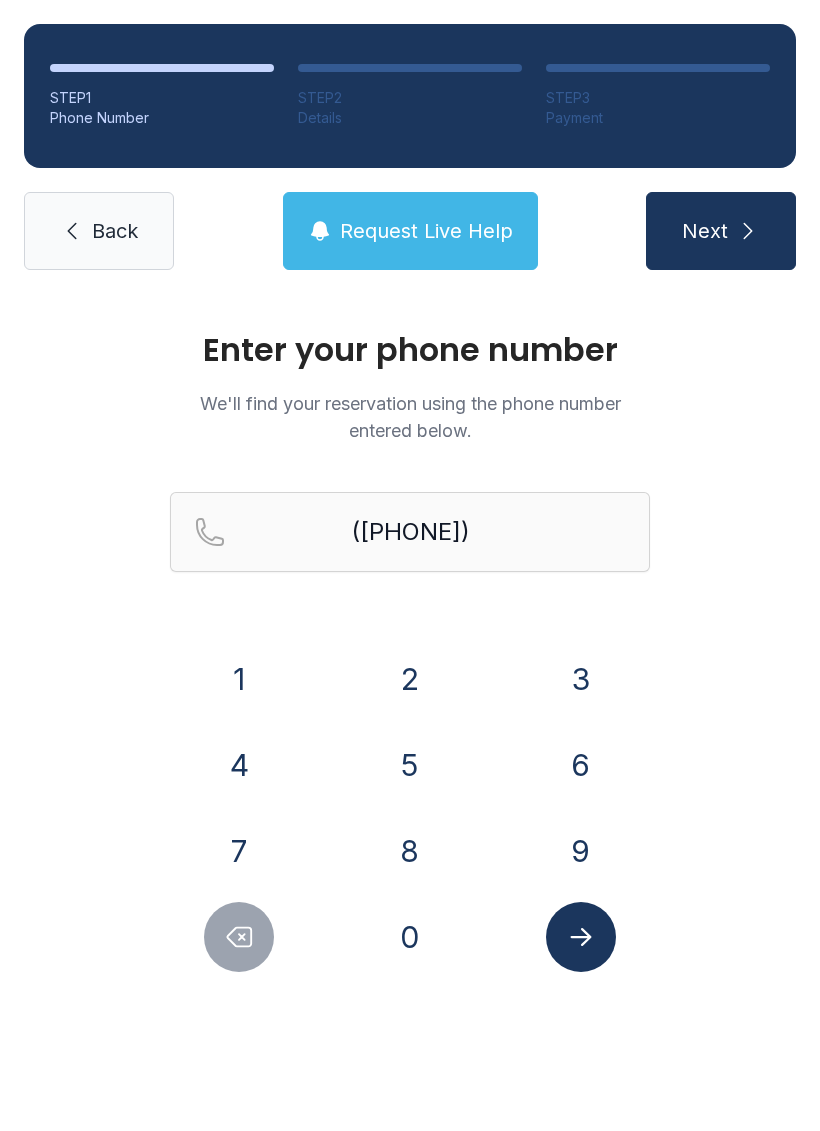 click on "2" at bounding box center [410, 679] 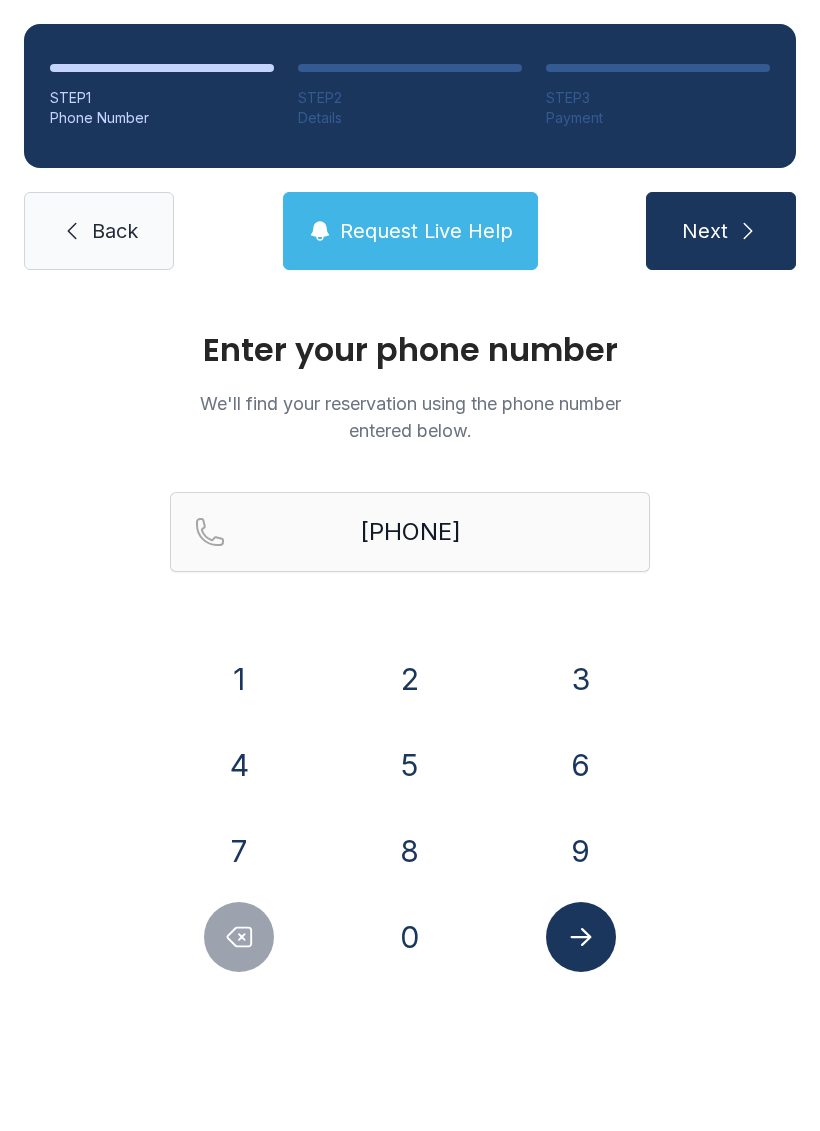 click on "Next" at bounding box center [705, 231] 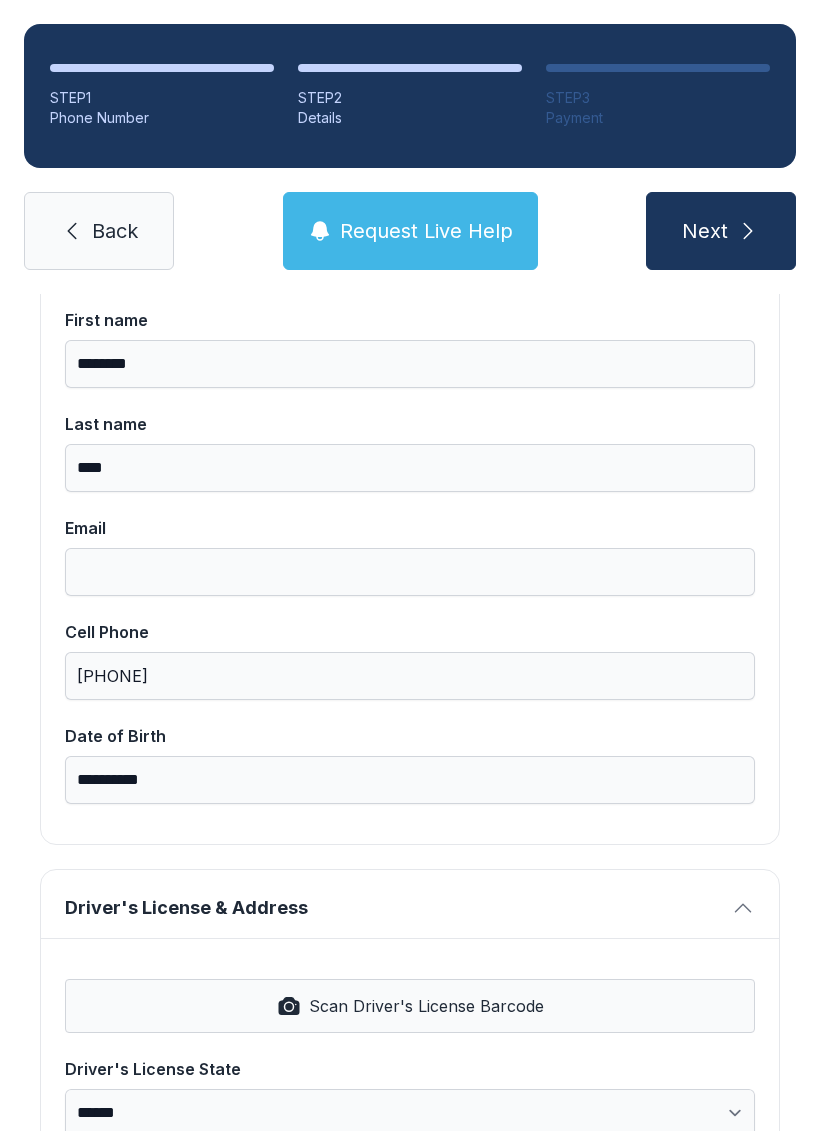 scroll, scrollTop: 209, scrollLeft: 0, axis: vertical 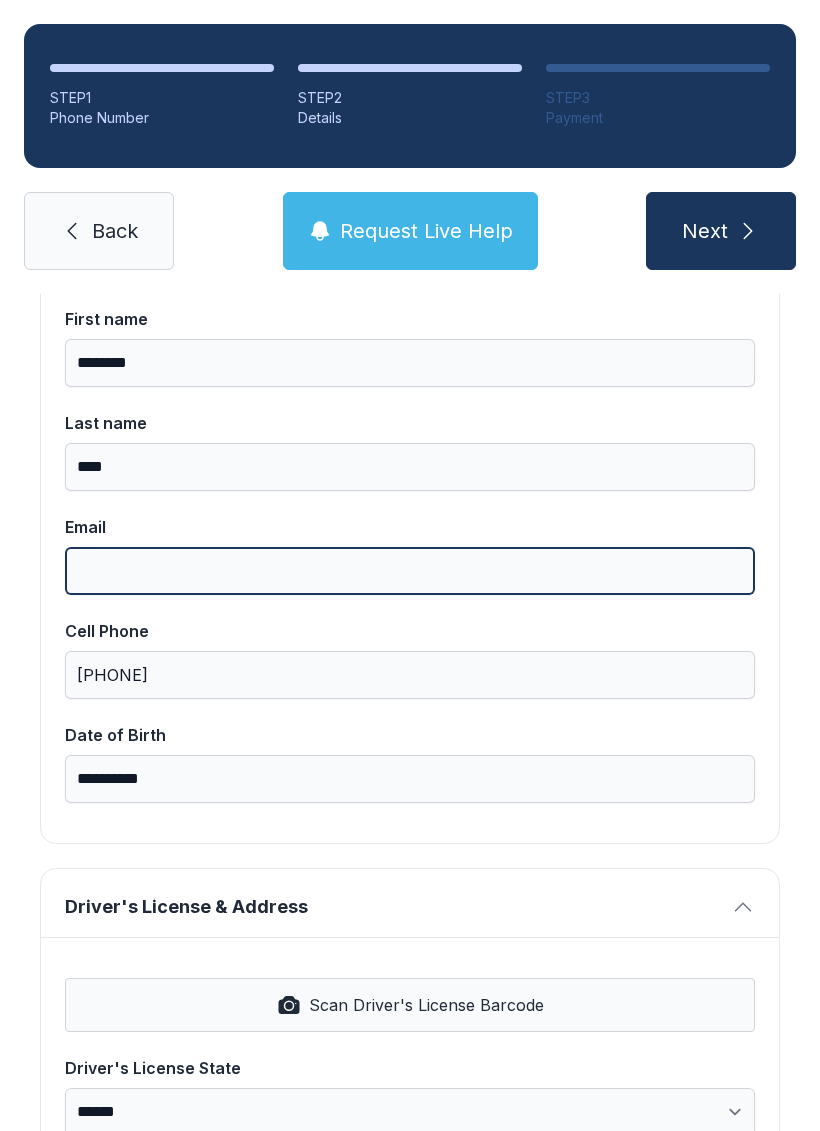 click on "Email" at bounding box center (410, 571) 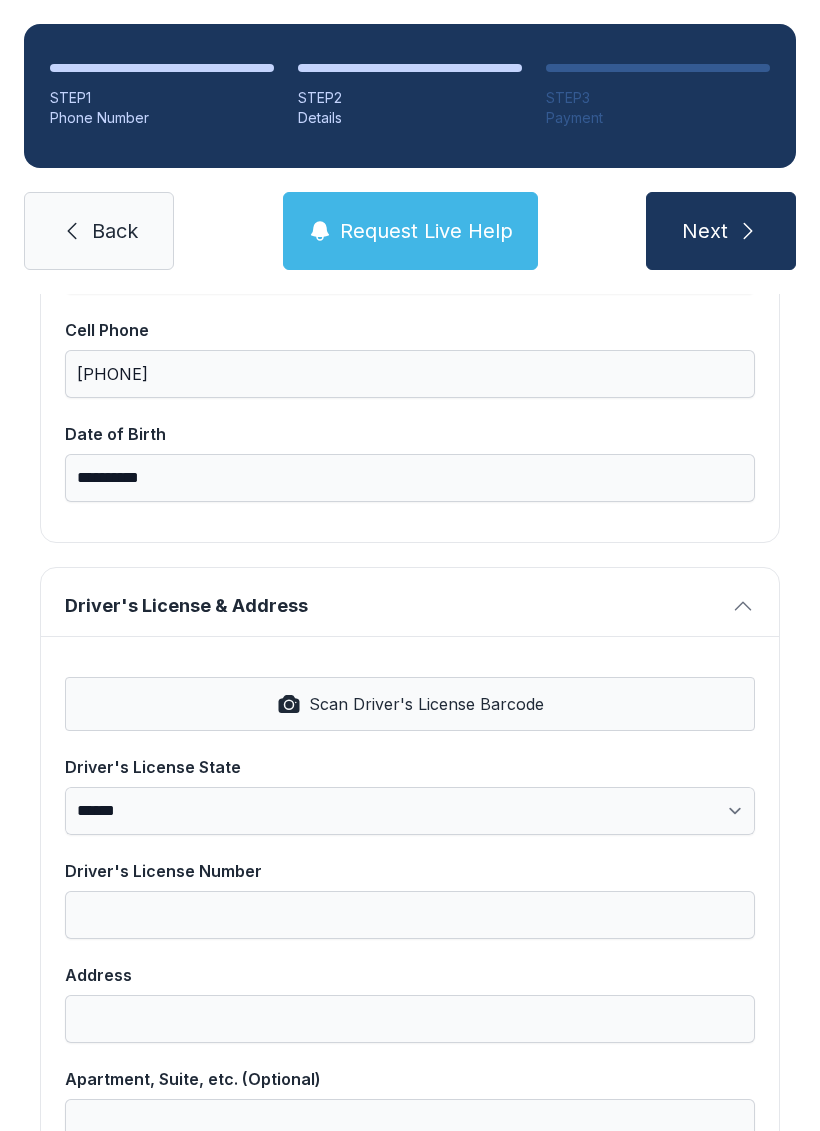 scroll, scrollTop: 512, scrollLeft: 0, axis: vertical 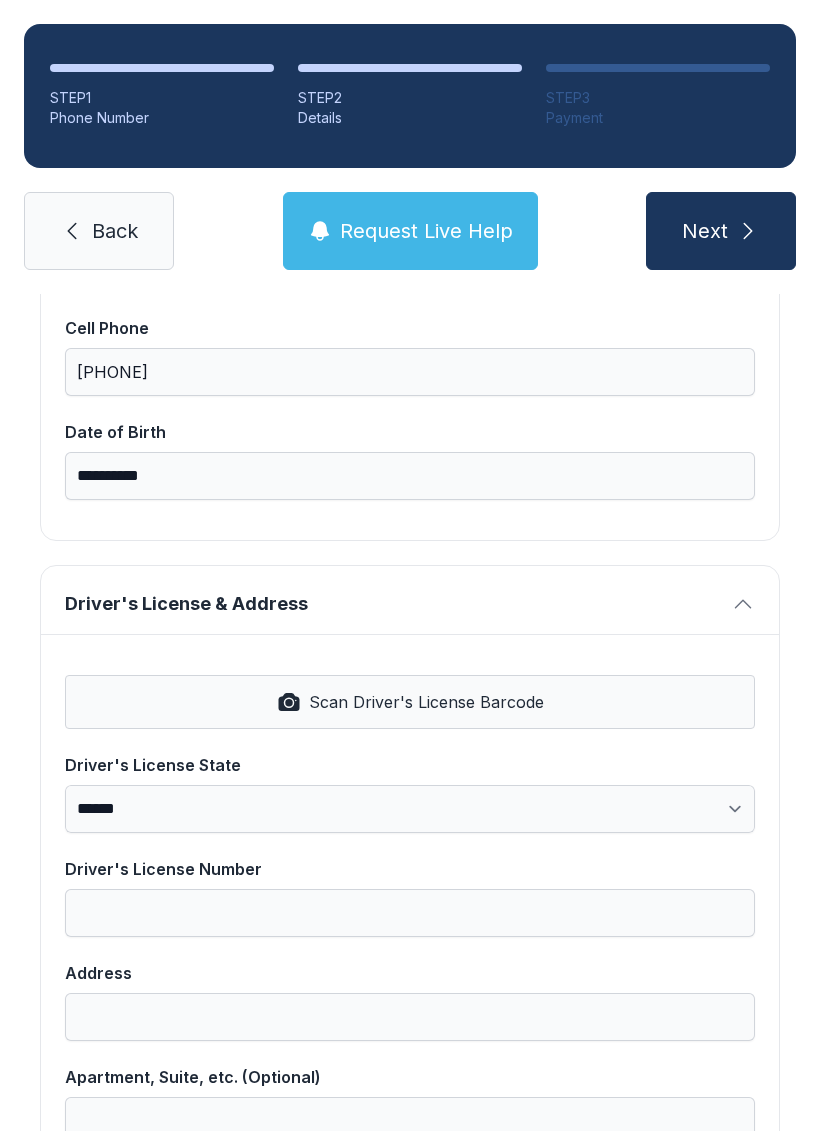 type on "**********" 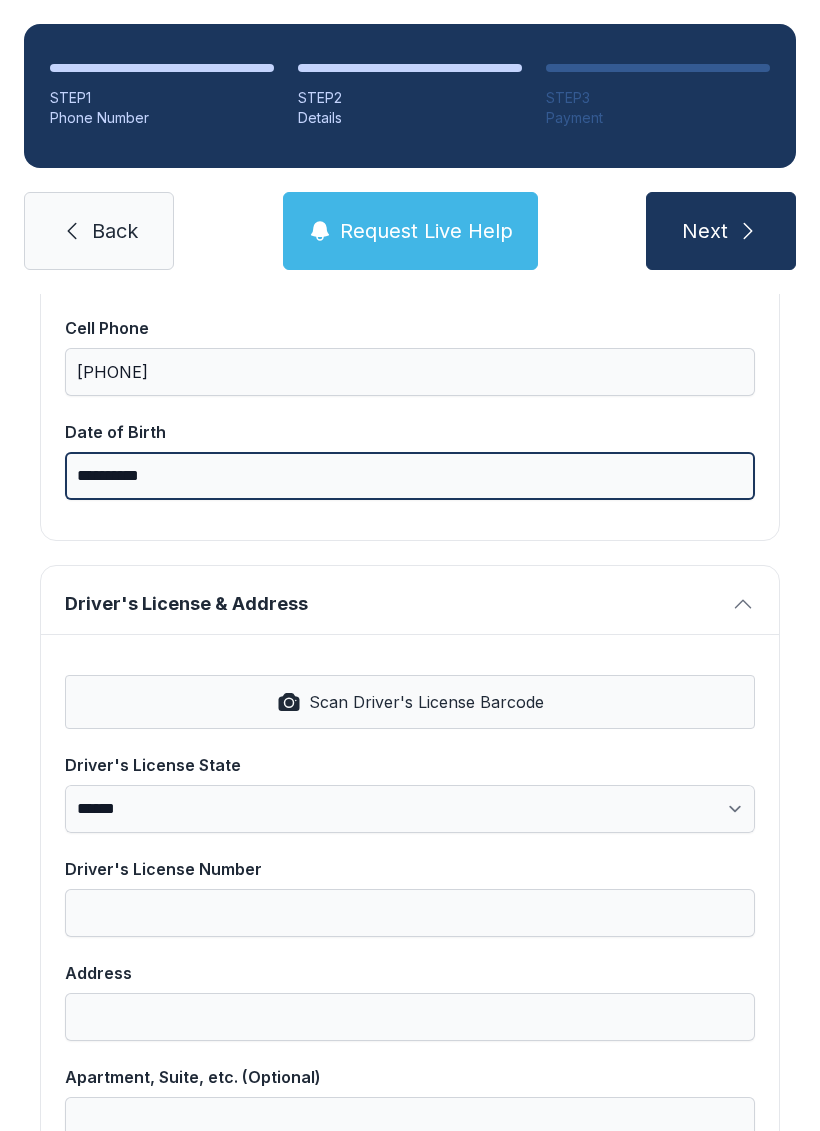 click on "**********" at bounding box center [410, 476] 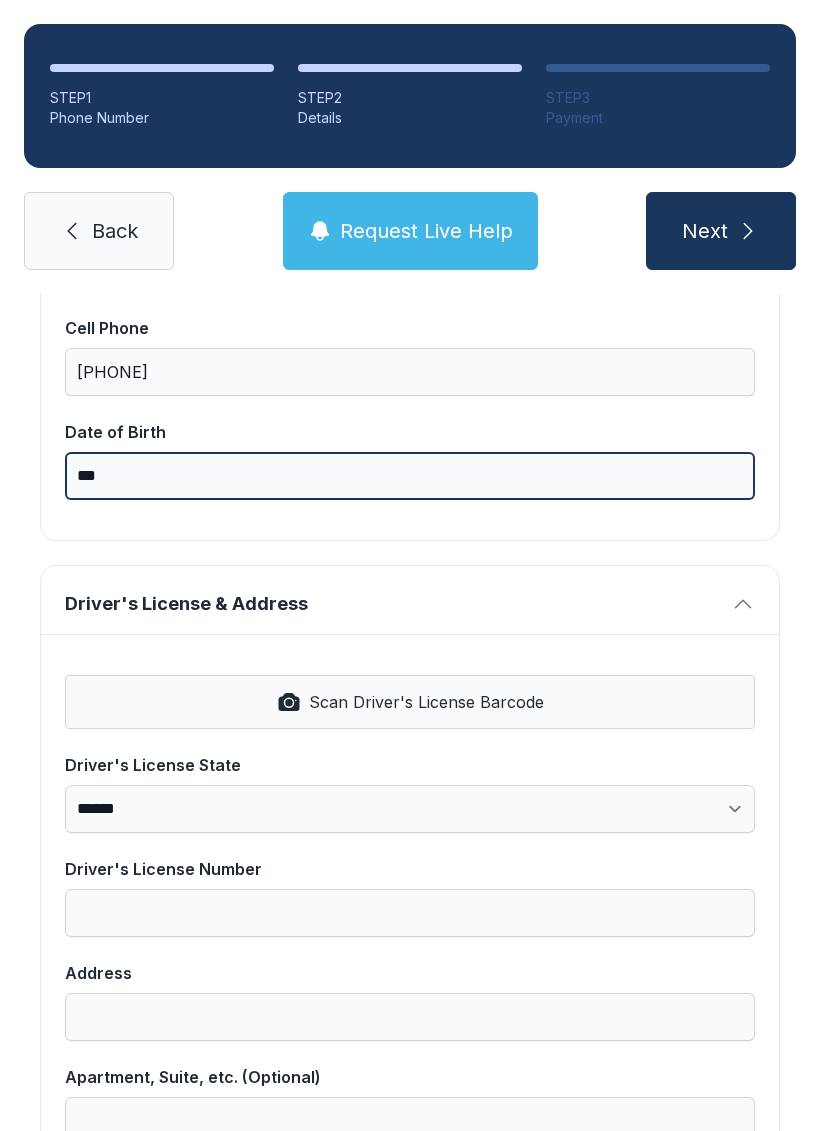 type on "*" 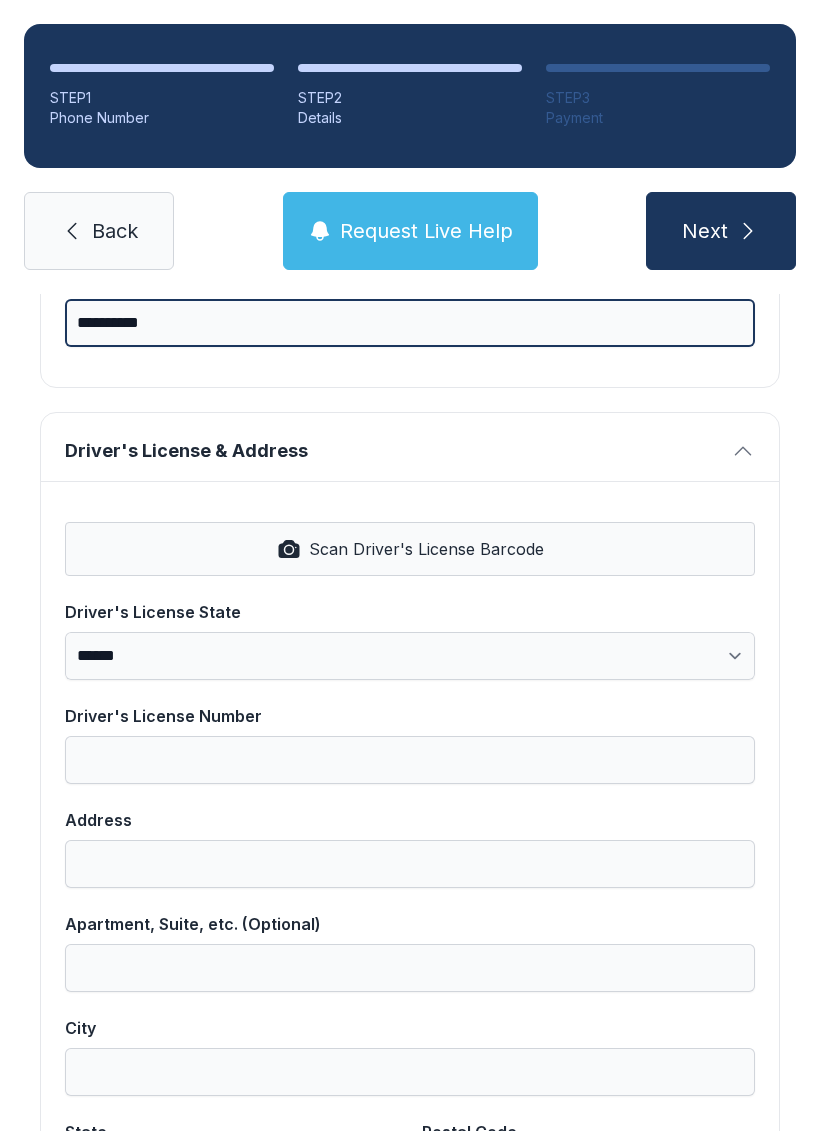 scroll, scrollTop: 673, scrollLeft: 0, axis: vertical 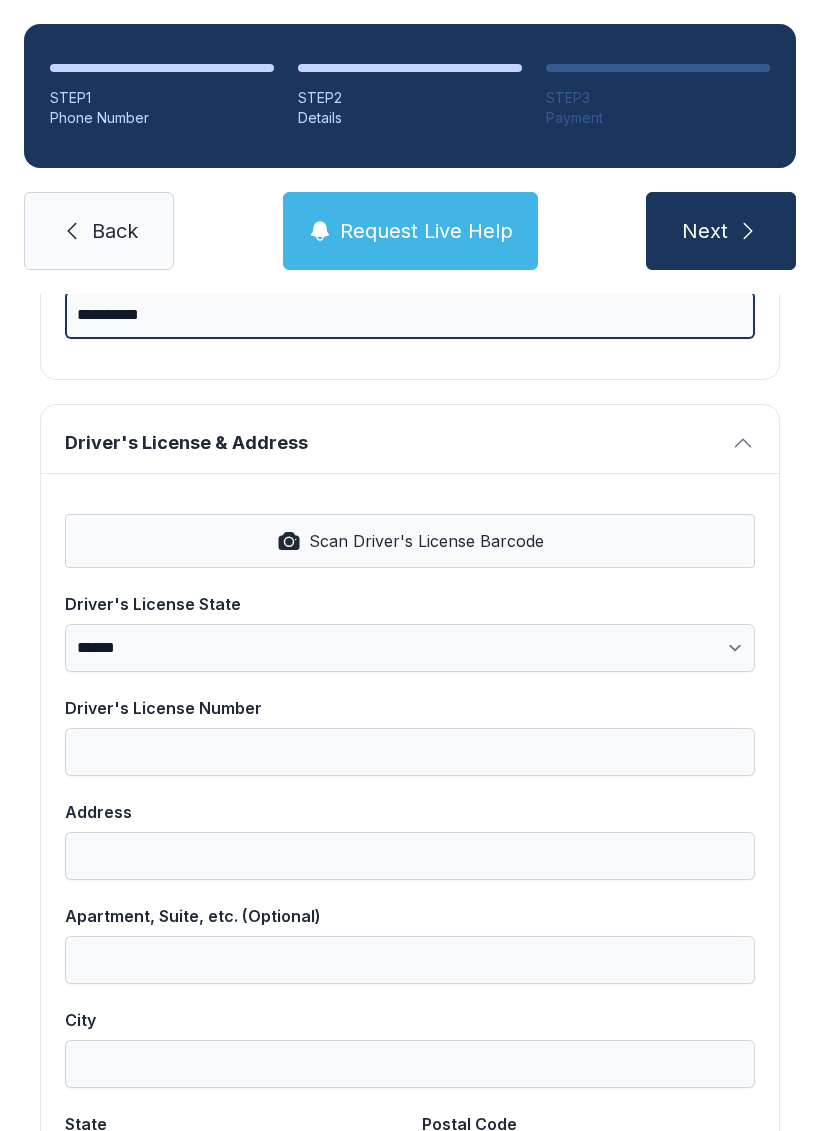 type on "**********" 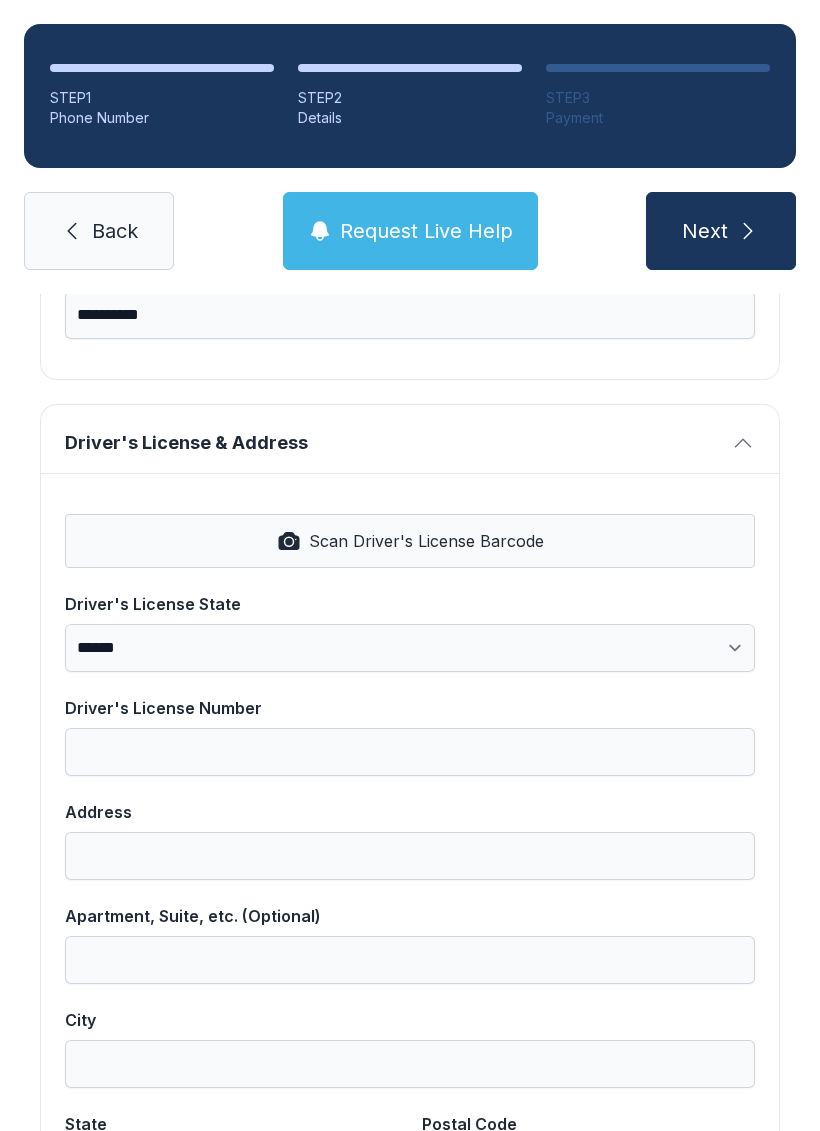 click on "Scan Driver's License Barcode" at bounding box center [426, 541] 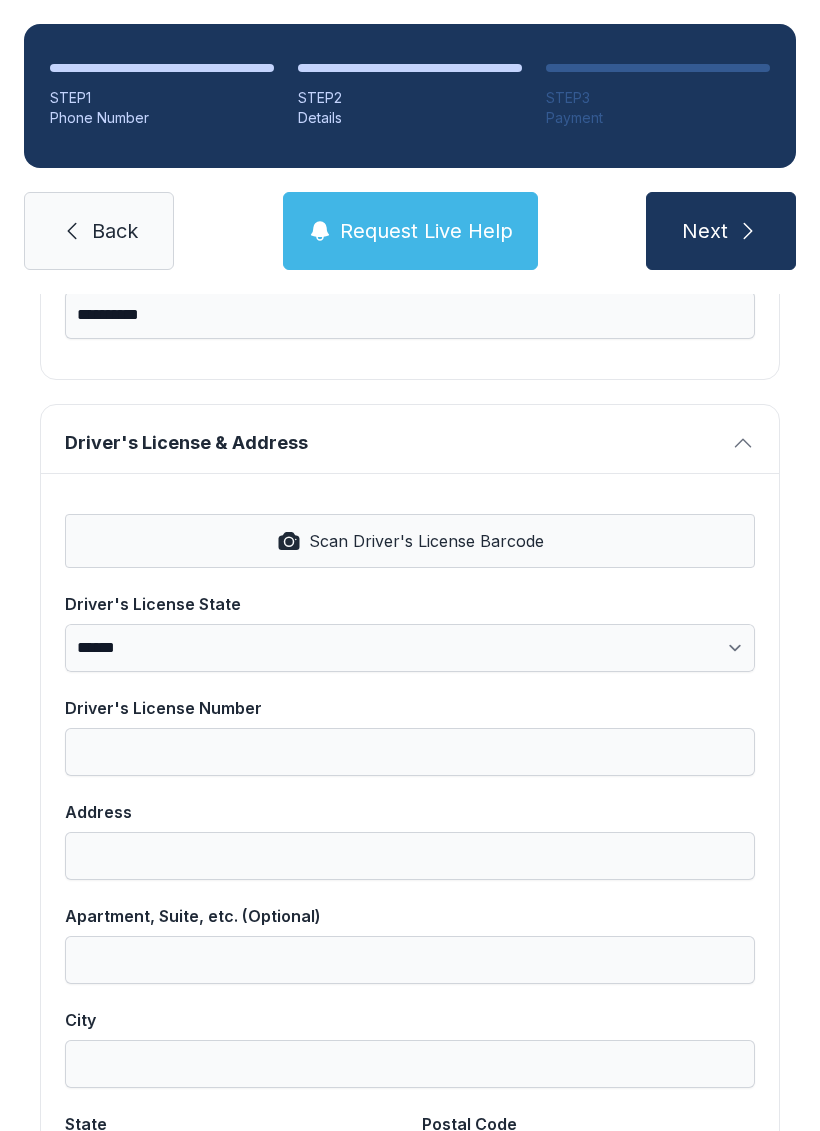 select on "**" 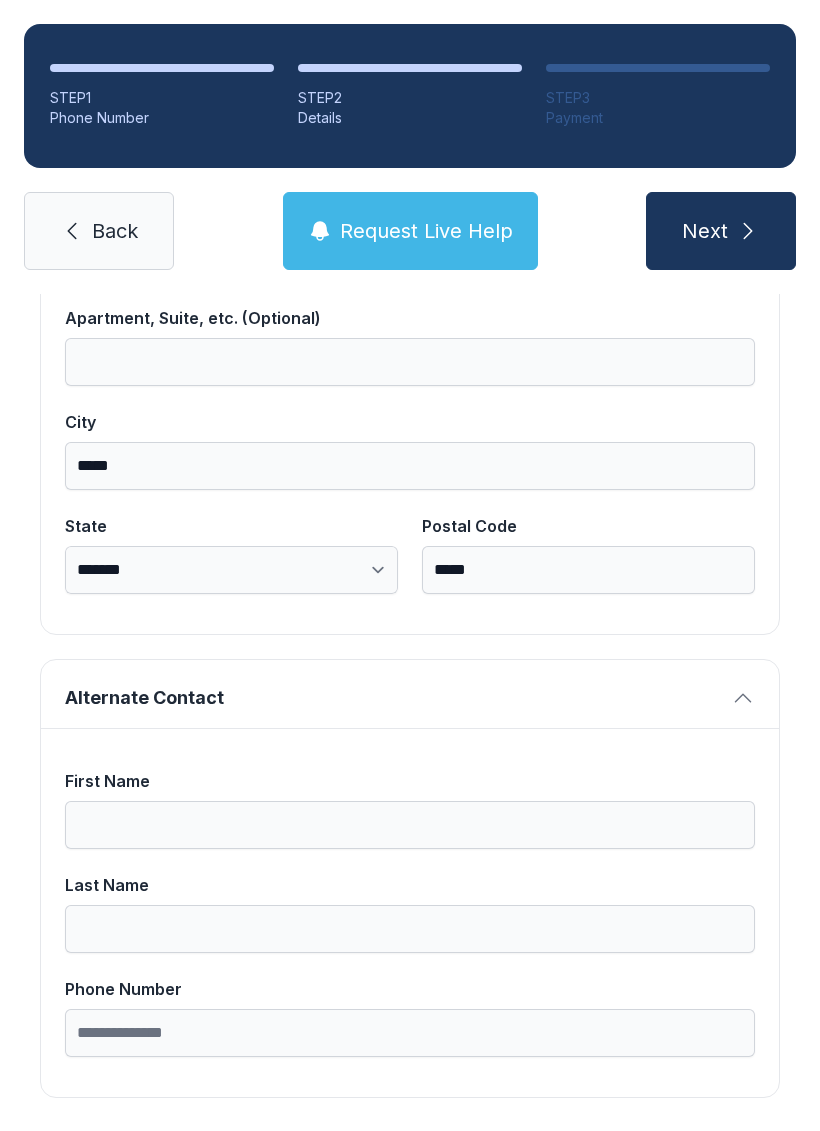 scroll, scrollTop: 1269, scrollLeft: 0, axis: vertical 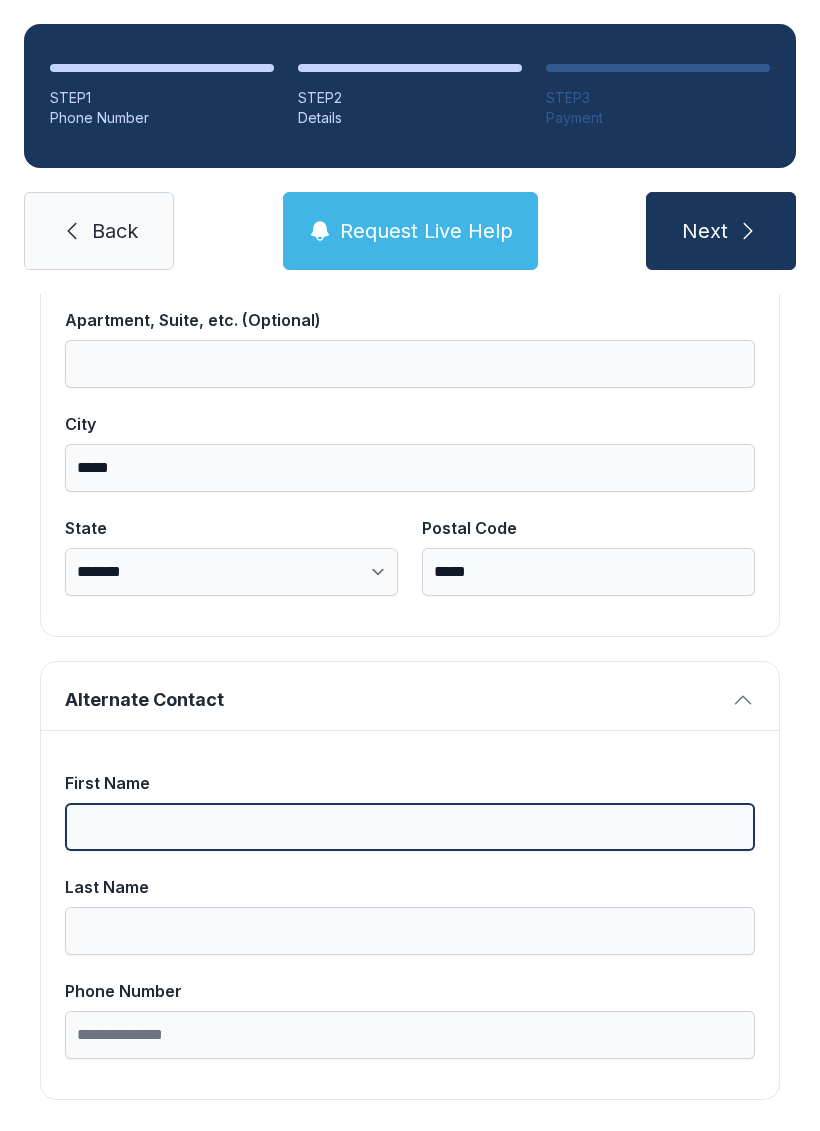 click on "First Name" at bounding box center (410, 827) 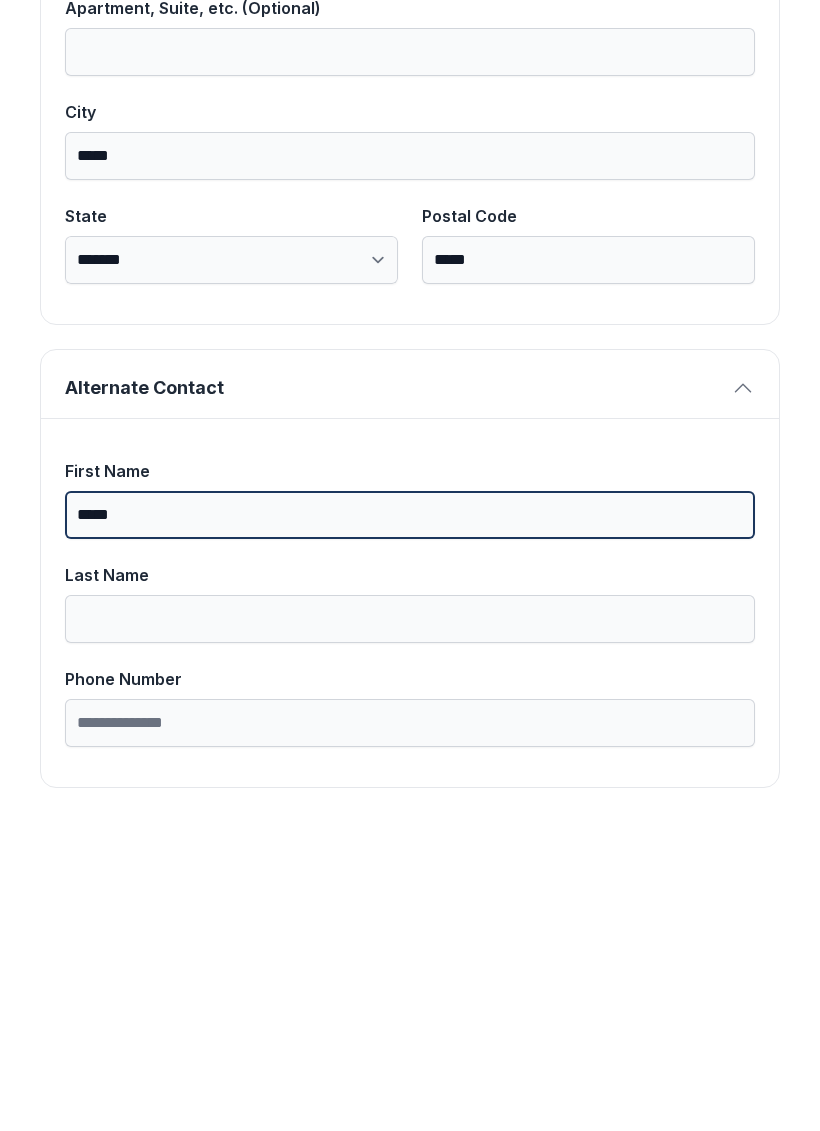 type on "*****" 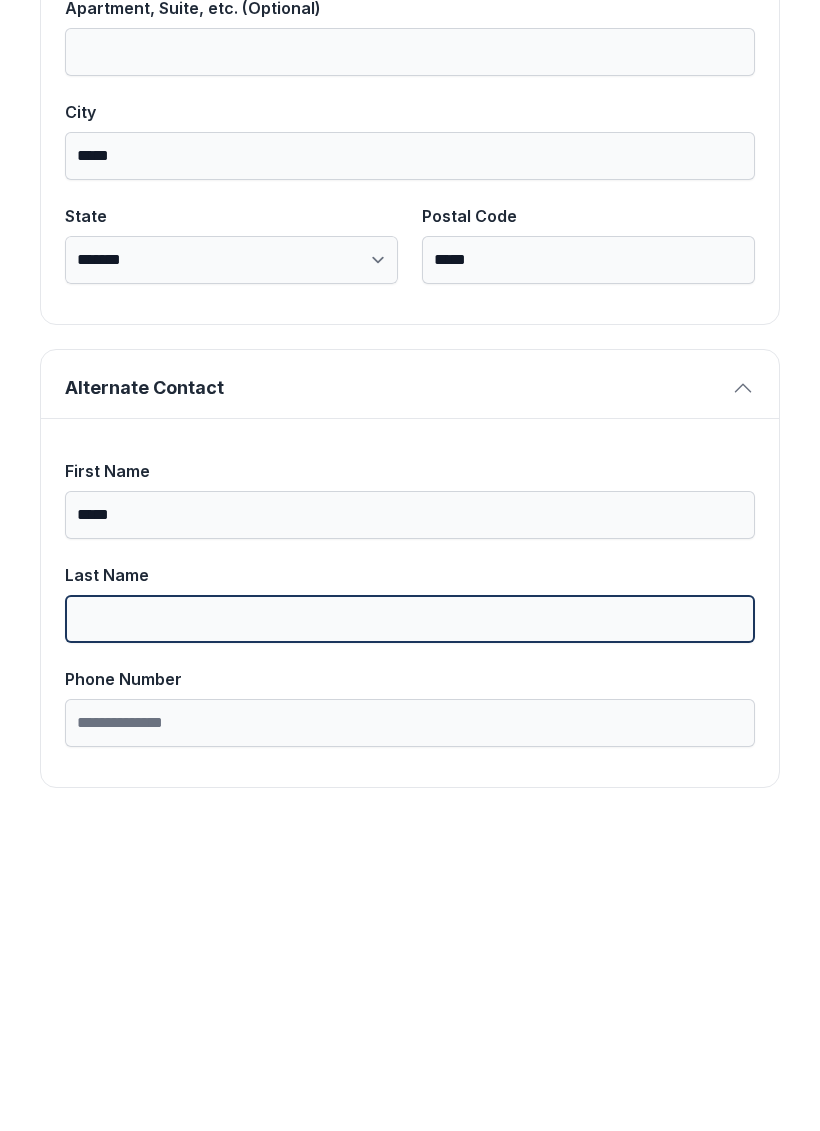 click on "Last Name" at bounding box center (410, 931) 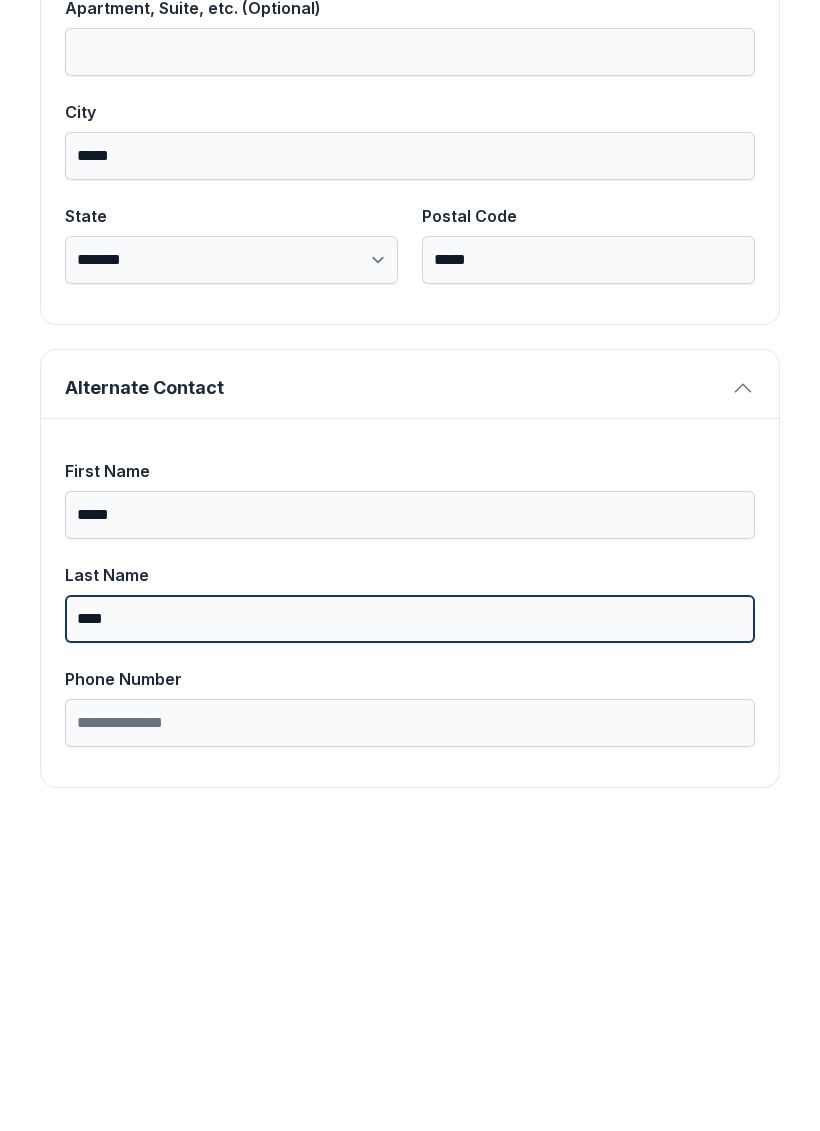 type on "****" 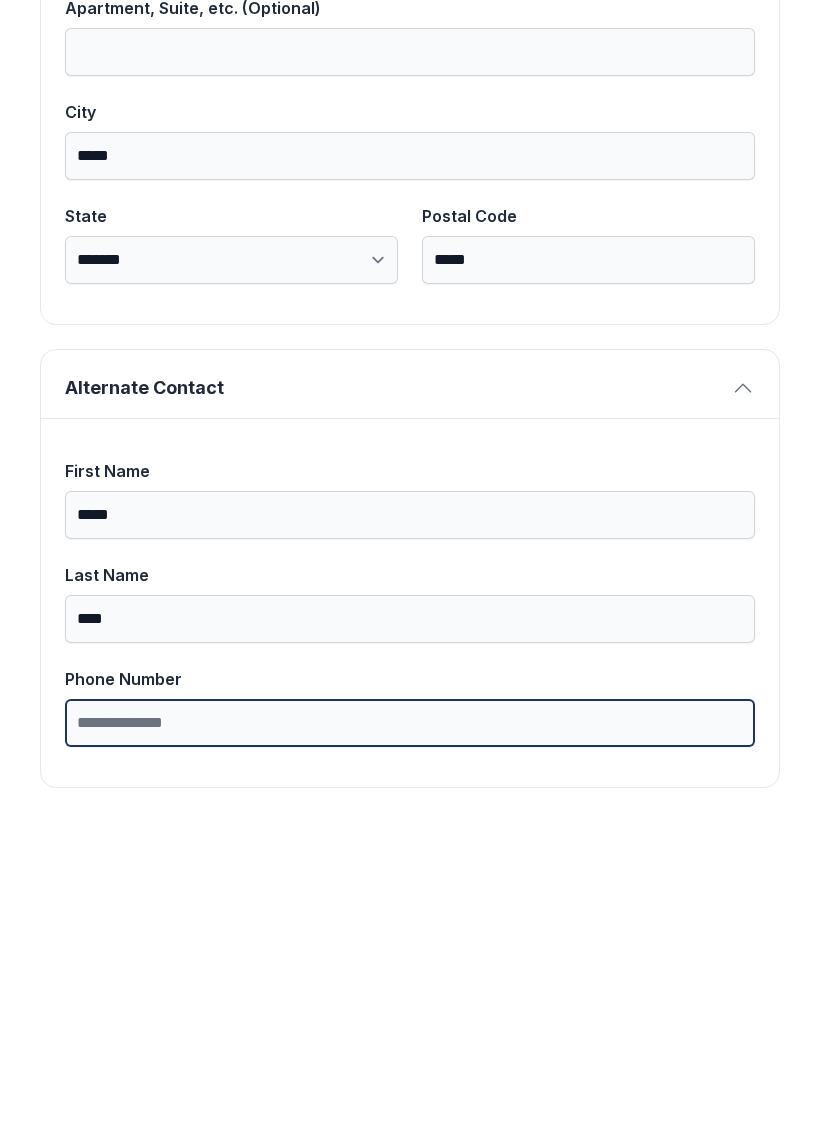 click on "Phone Number" at bounding box center (410, 1035) 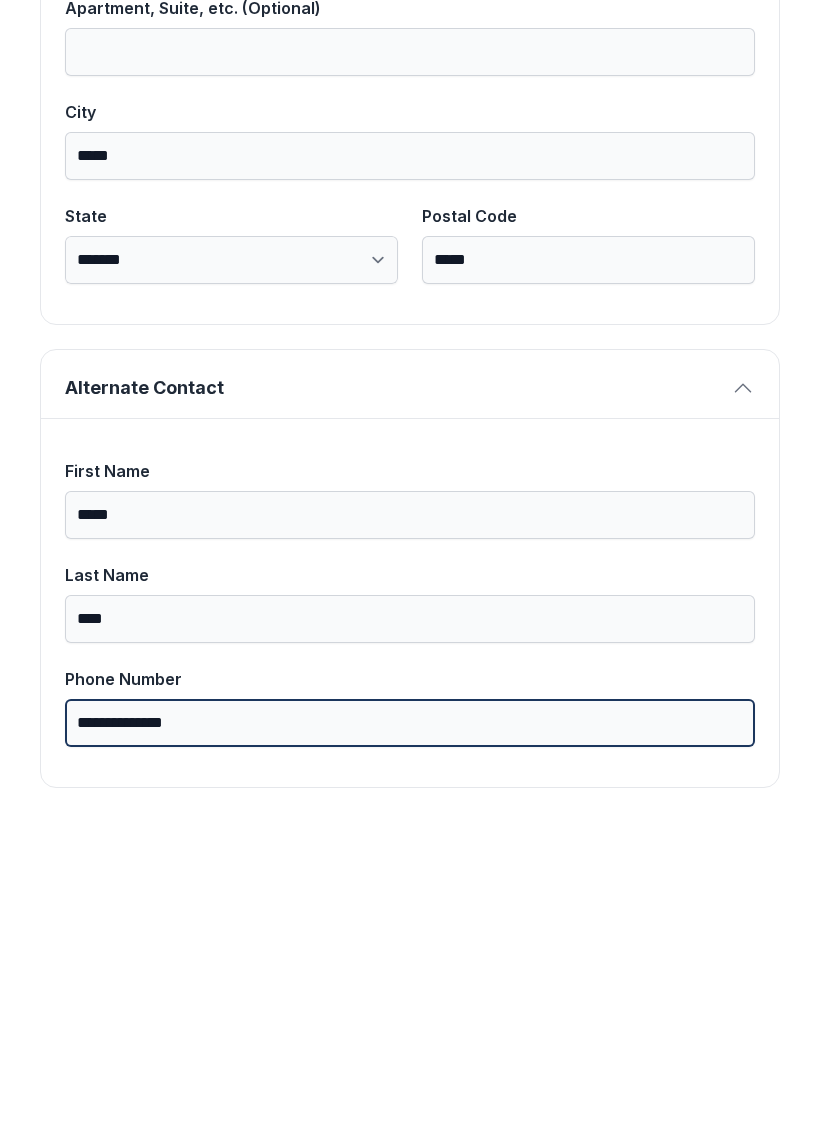 type on "**********" 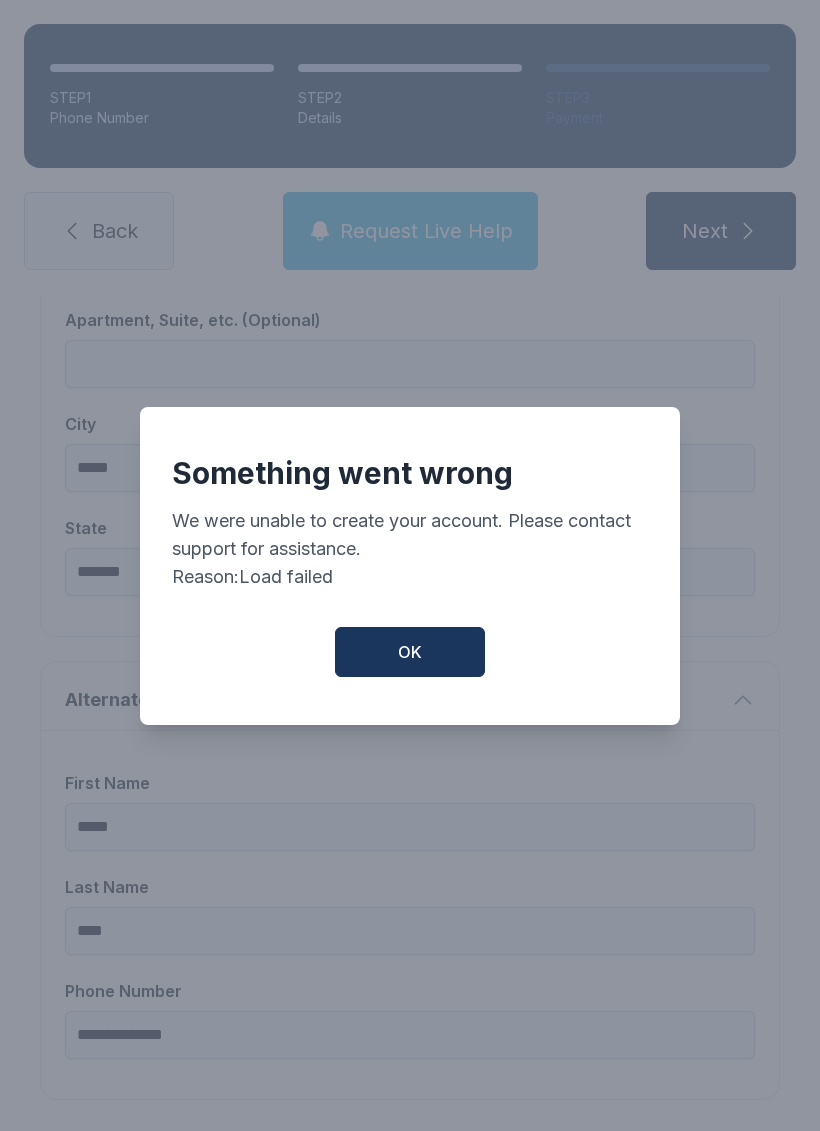 click on "OK" at bounding box center [410, 652] 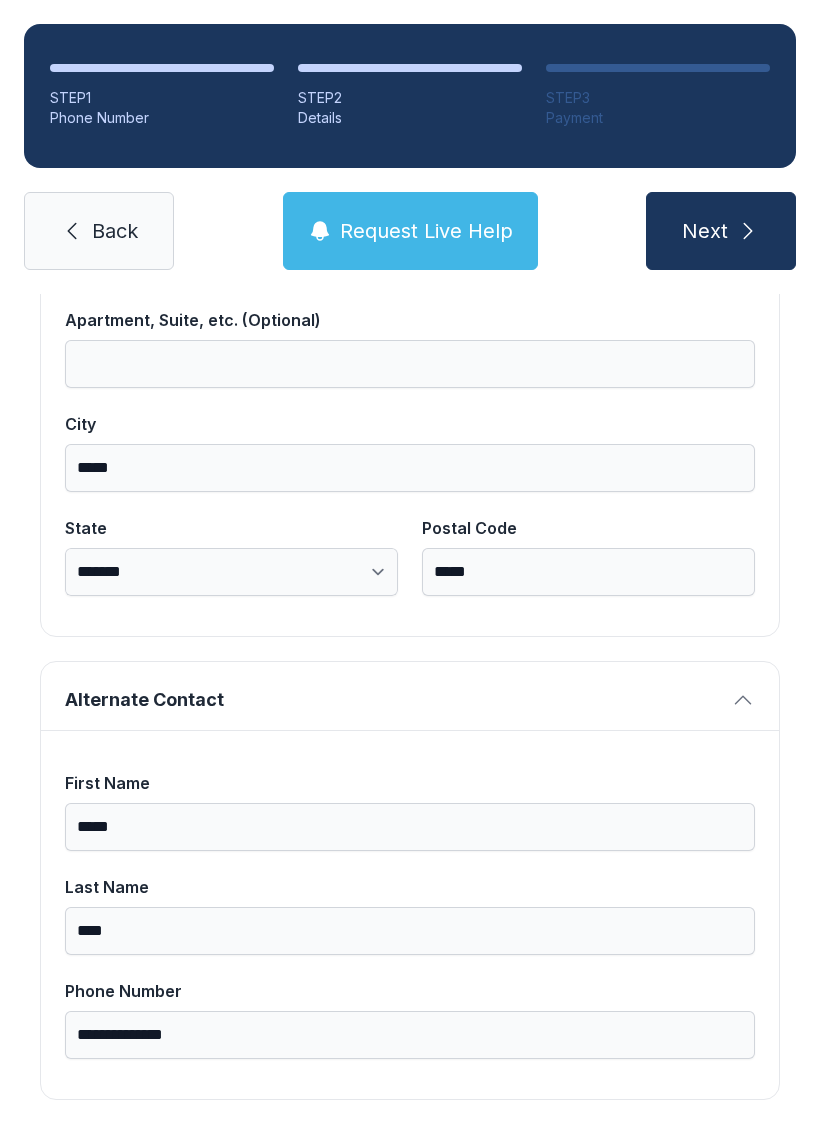 click on "Next" at bounding box center [721, 231] 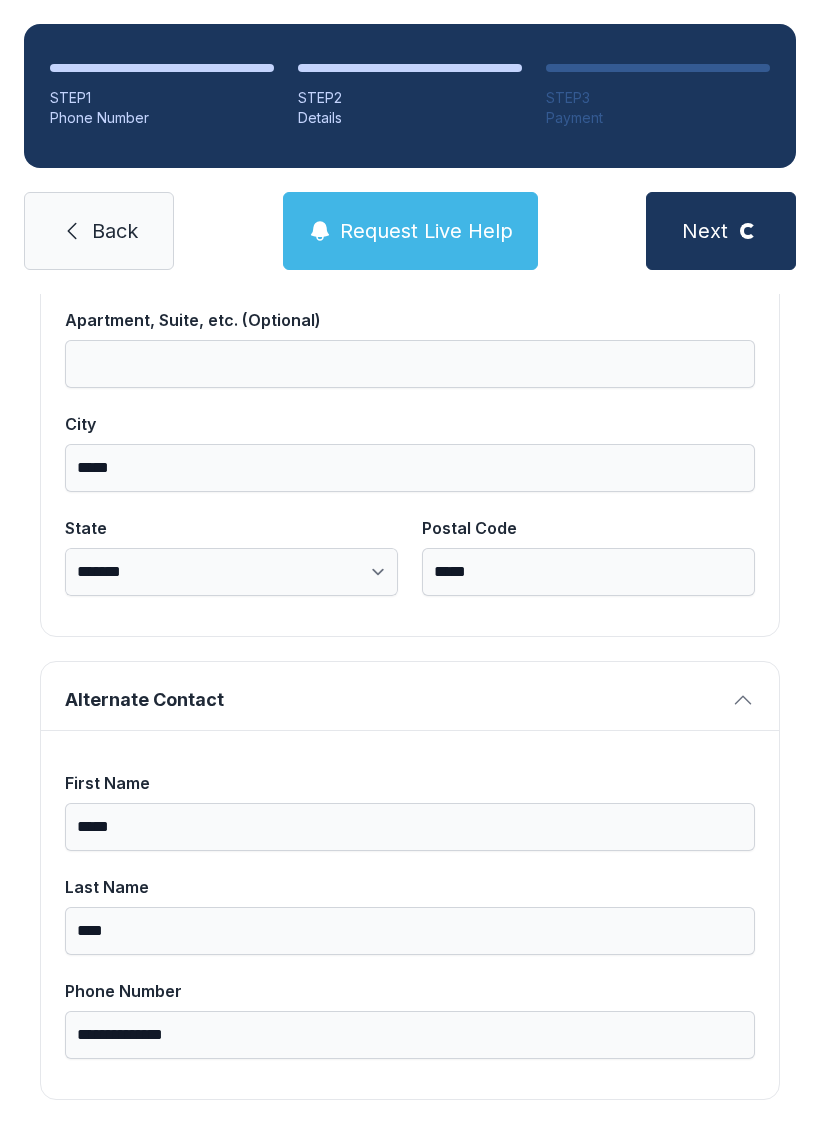 scroll, scrollTop: 11, scrollLeft: 0, axis: vertical 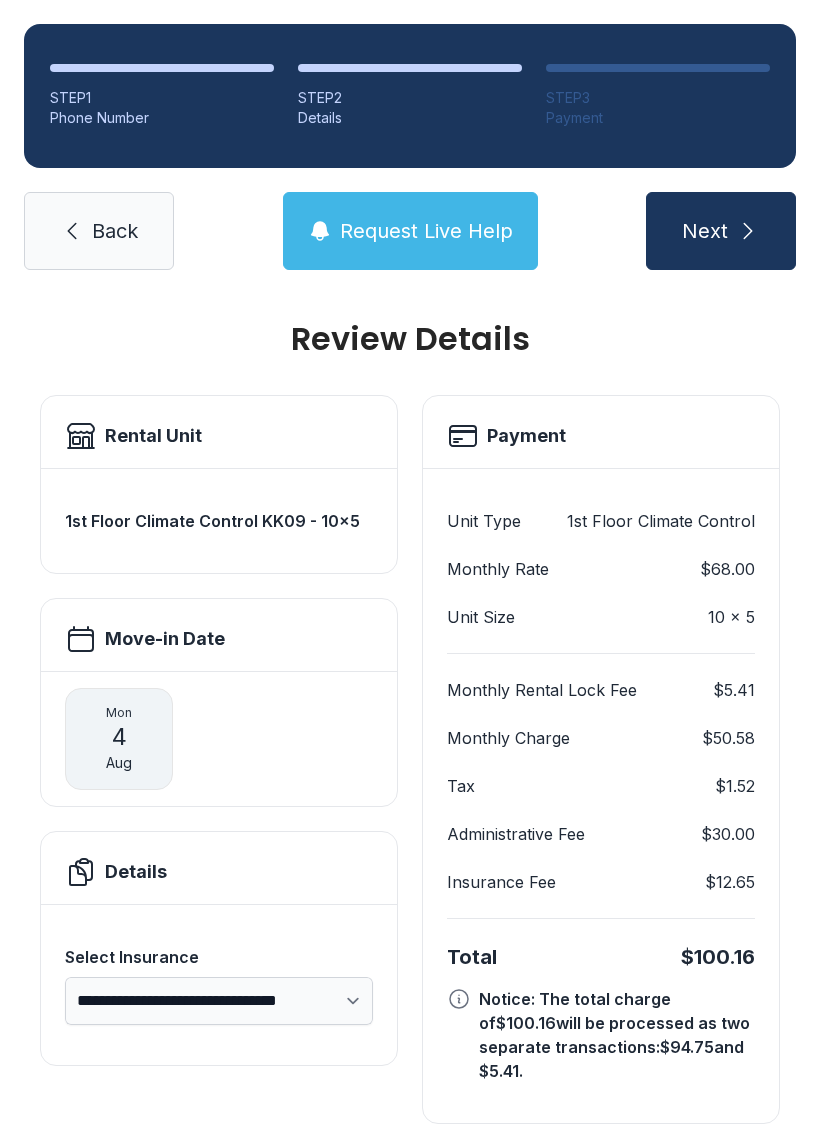 click on "Back" at bounding box center (115, 231) 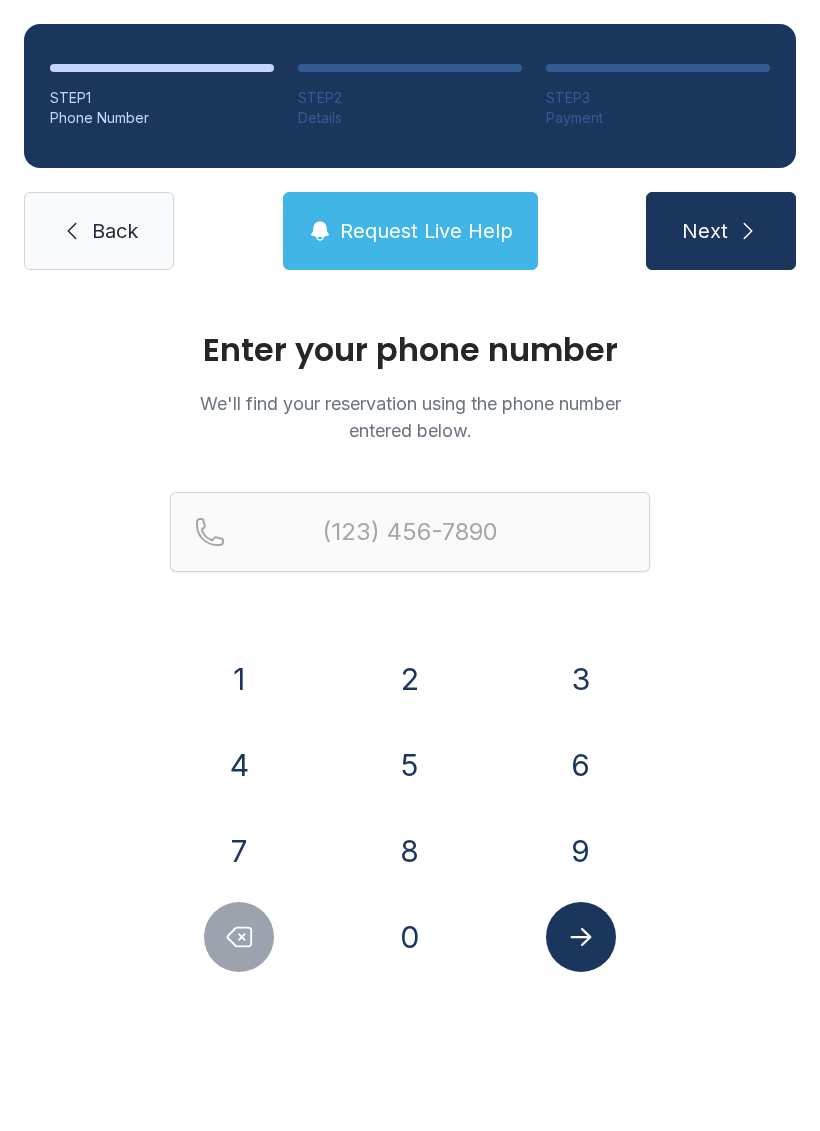 click on "Back" at bounding box center (115, 231) 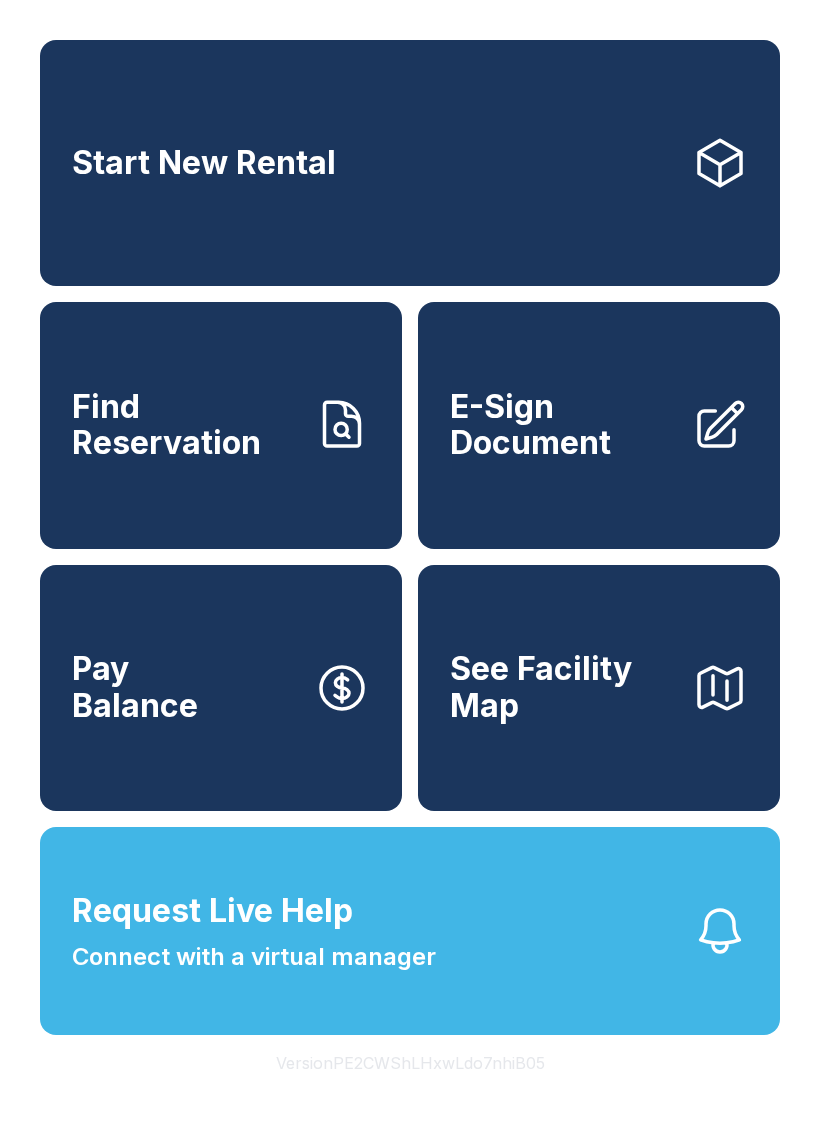 click on "E-Sign Document" at bounding box center [563, 425] 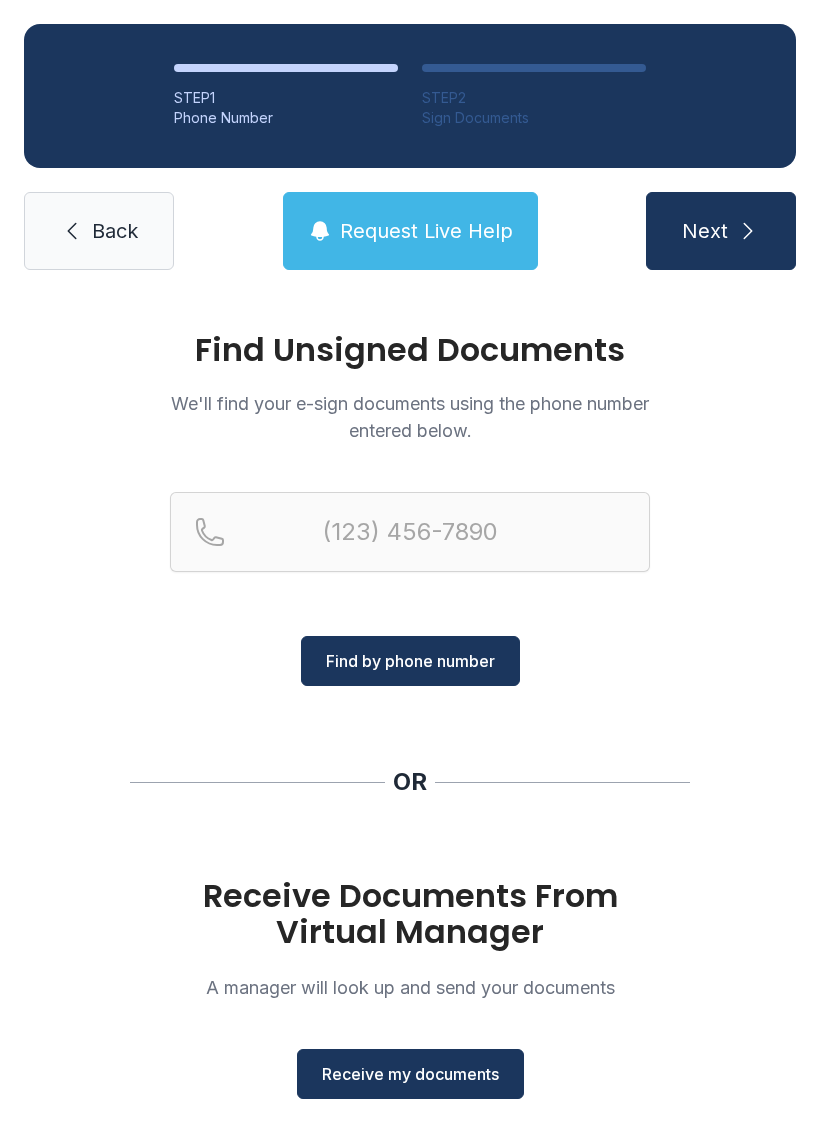 click on "Receive my documents" at bounding box center [410, 1074] 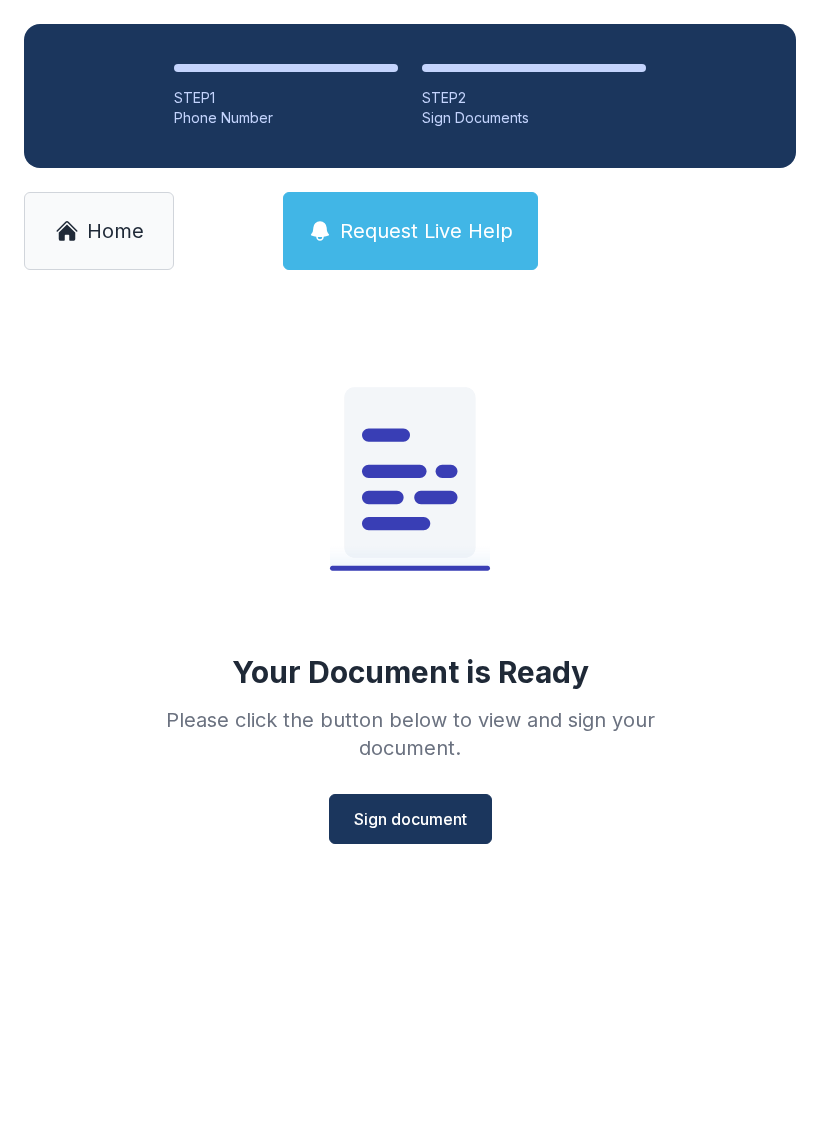 click on "Sign document" at bounding box center (410, 819) 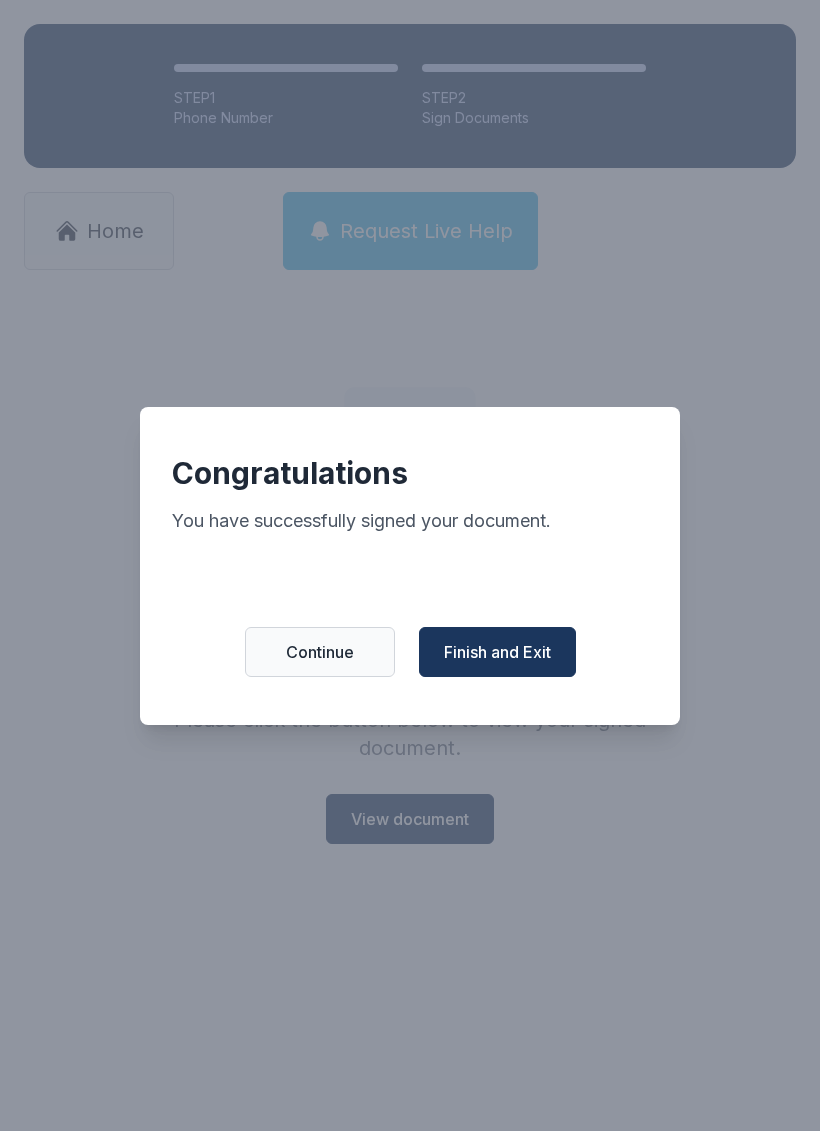click on "Finish and Exit" at bounding box center (497, 652) 